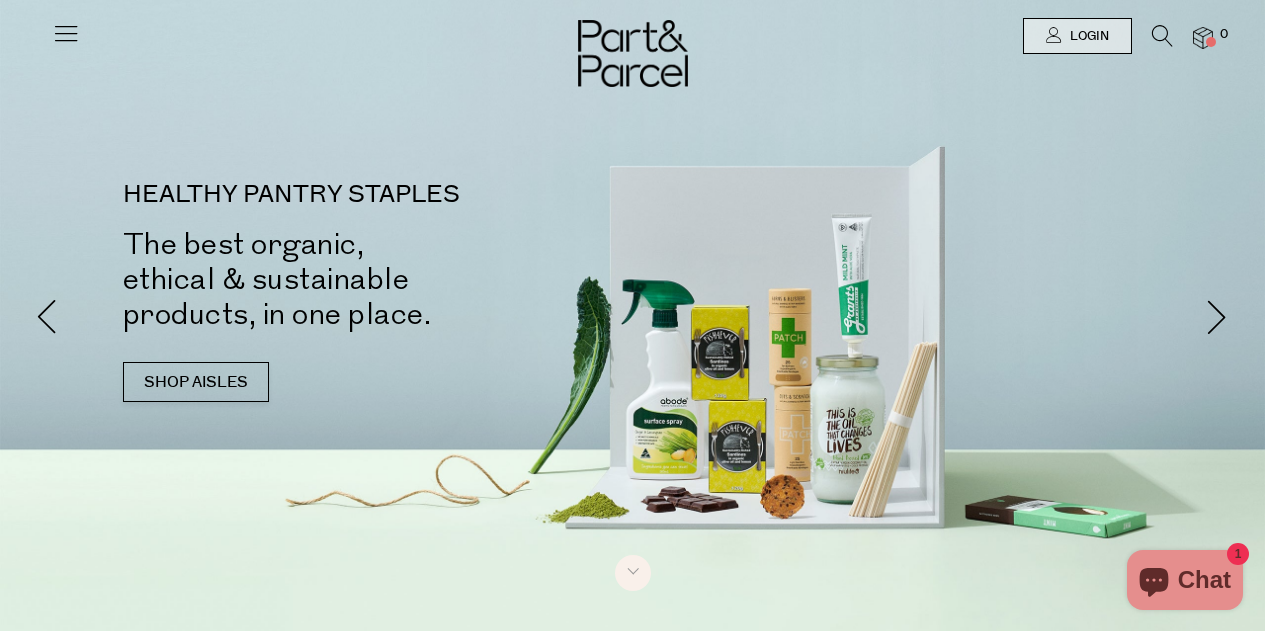 scroll, scrollTop: 0, scrollLeft: 0, axis: both 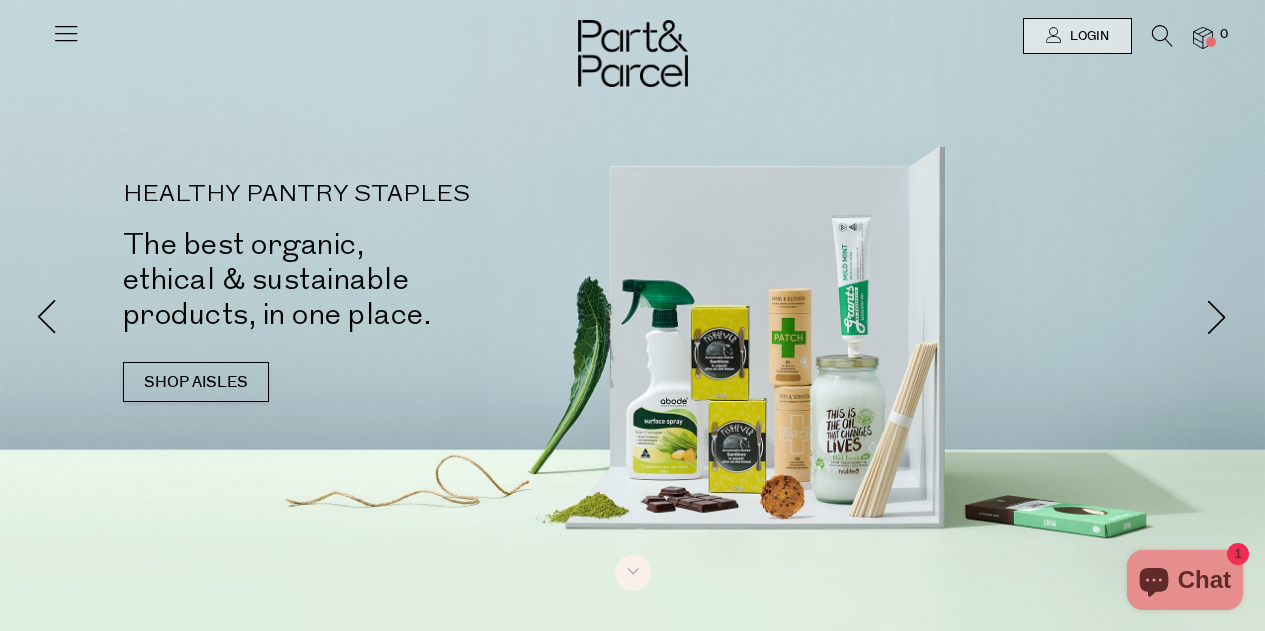 click at bounding box center (1162, 36) 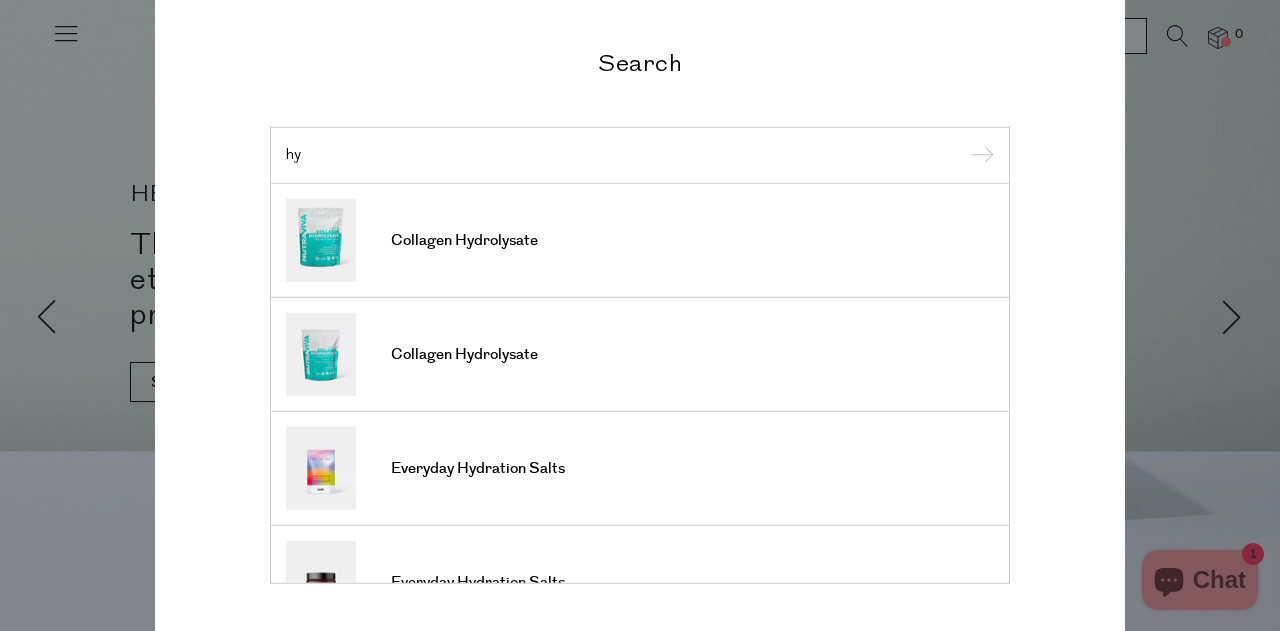 type on "h" 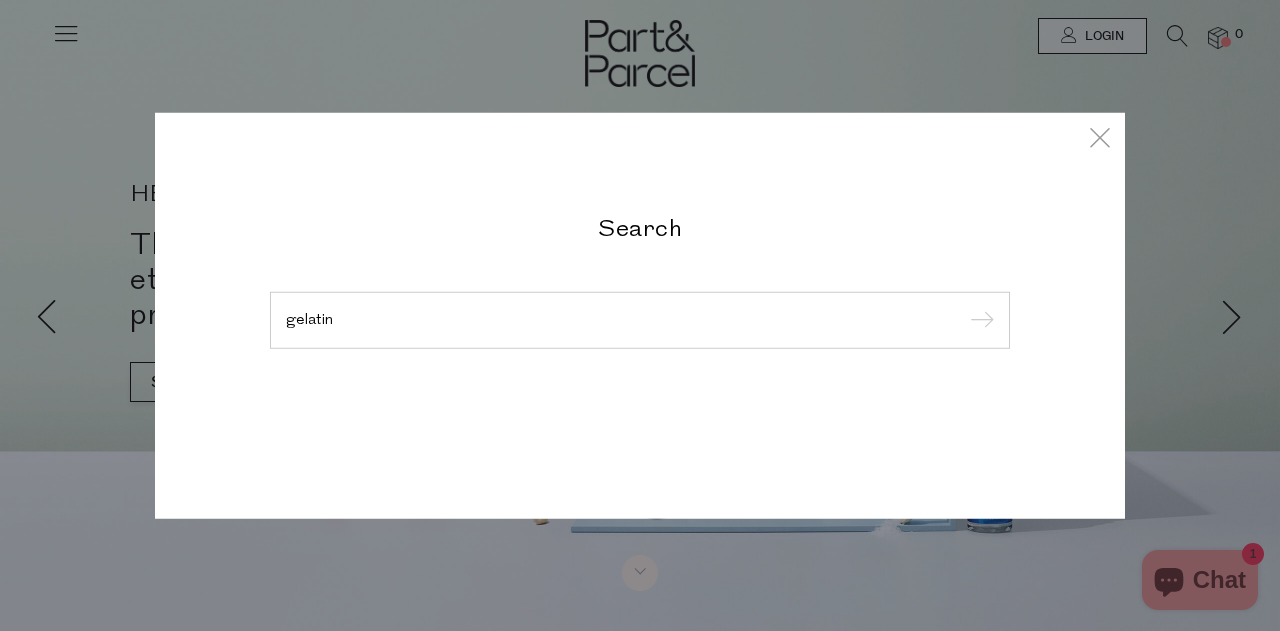 type on "gelatin" 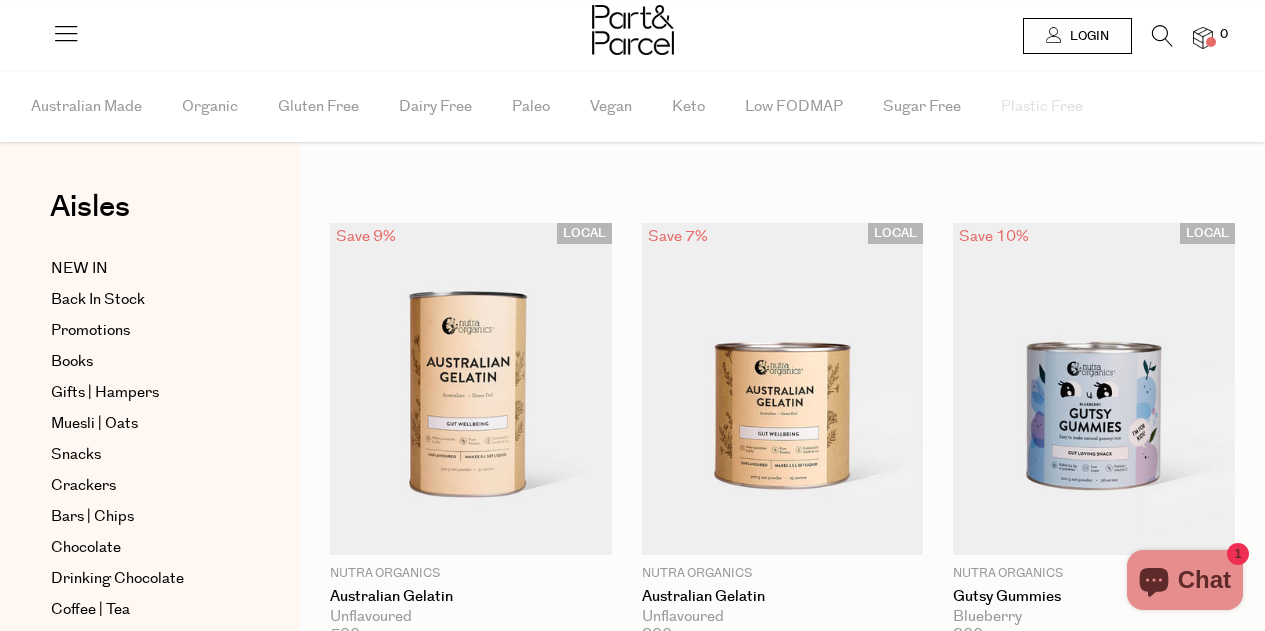 scroll, scrollTop: 0, scrollLeft: 0, axis: both 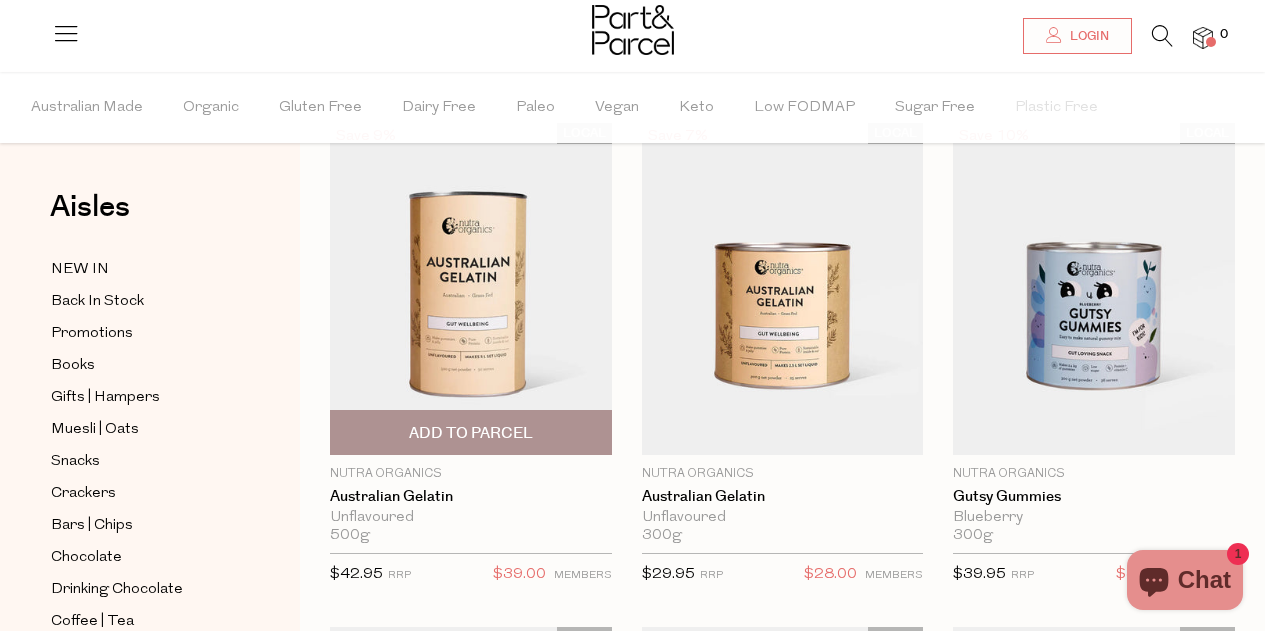 click on "Add To Parcel" at bounding box center (471, 433) 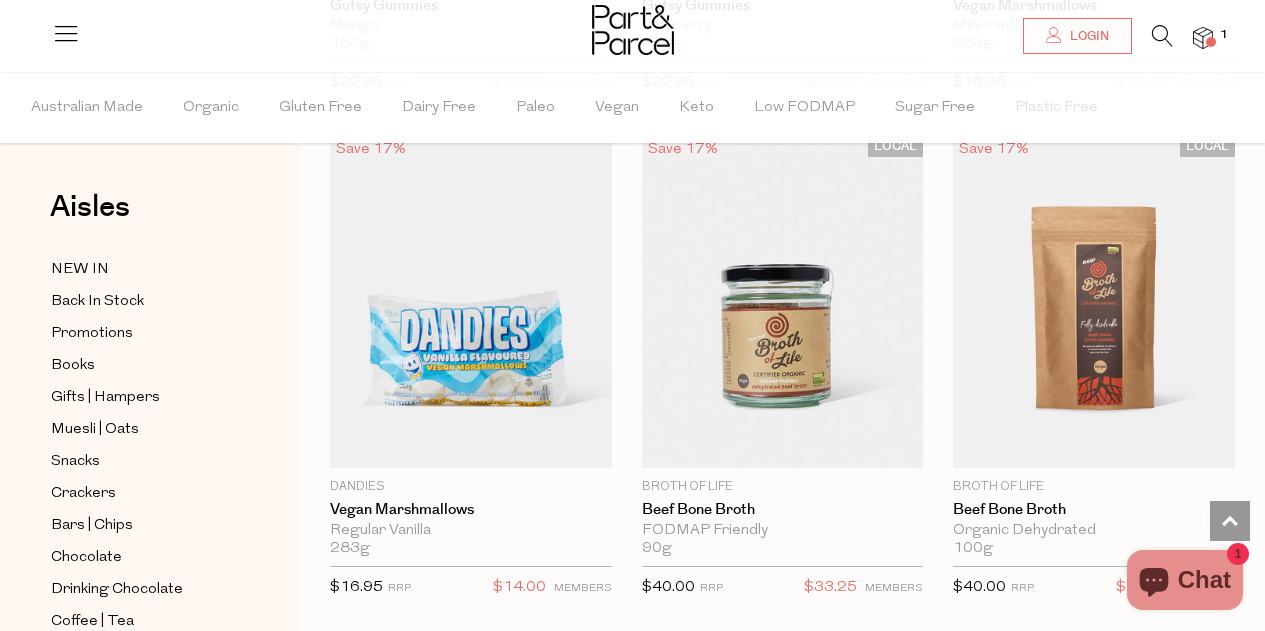 scroll, scrollTop: 1700, scrollLeft: 0, axis: vertical 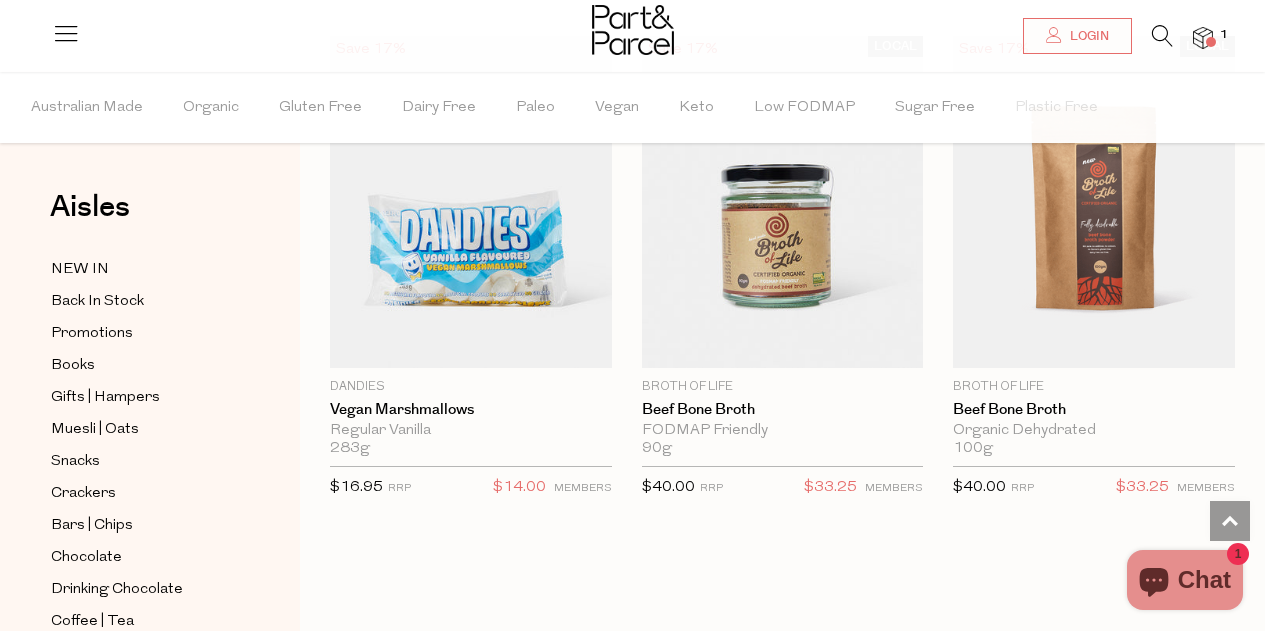 click at bounding box center [1162, 36] 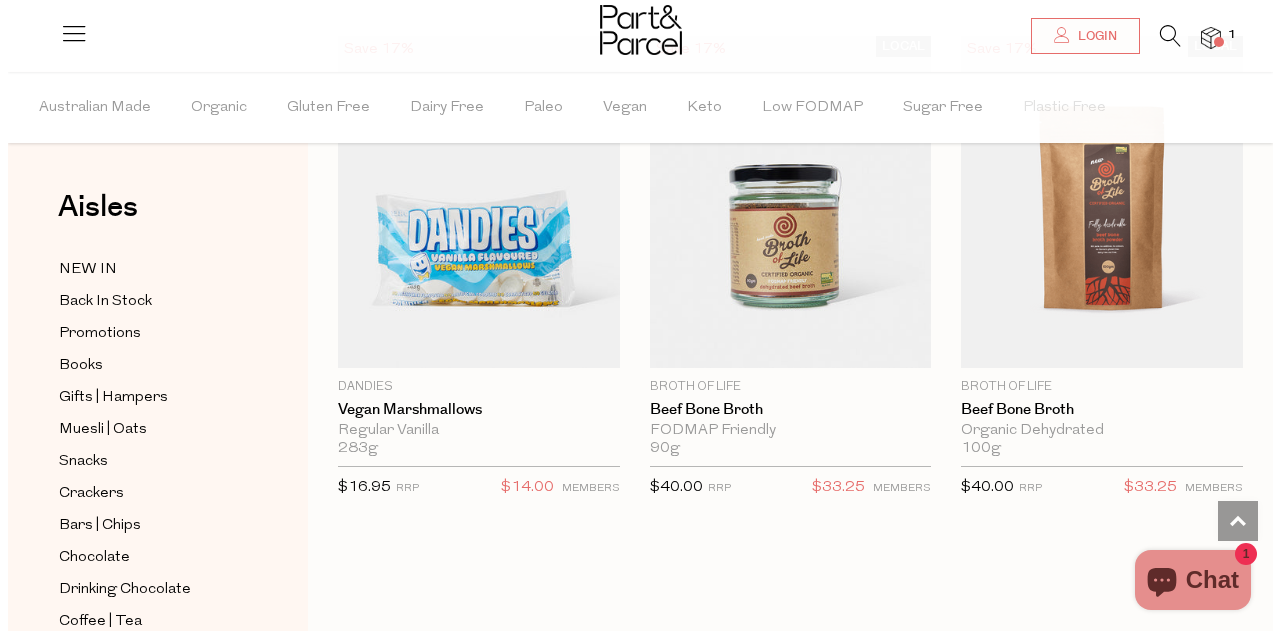 scroll, scrollTop: 1717, scrollLeft: 0, axis: vertical 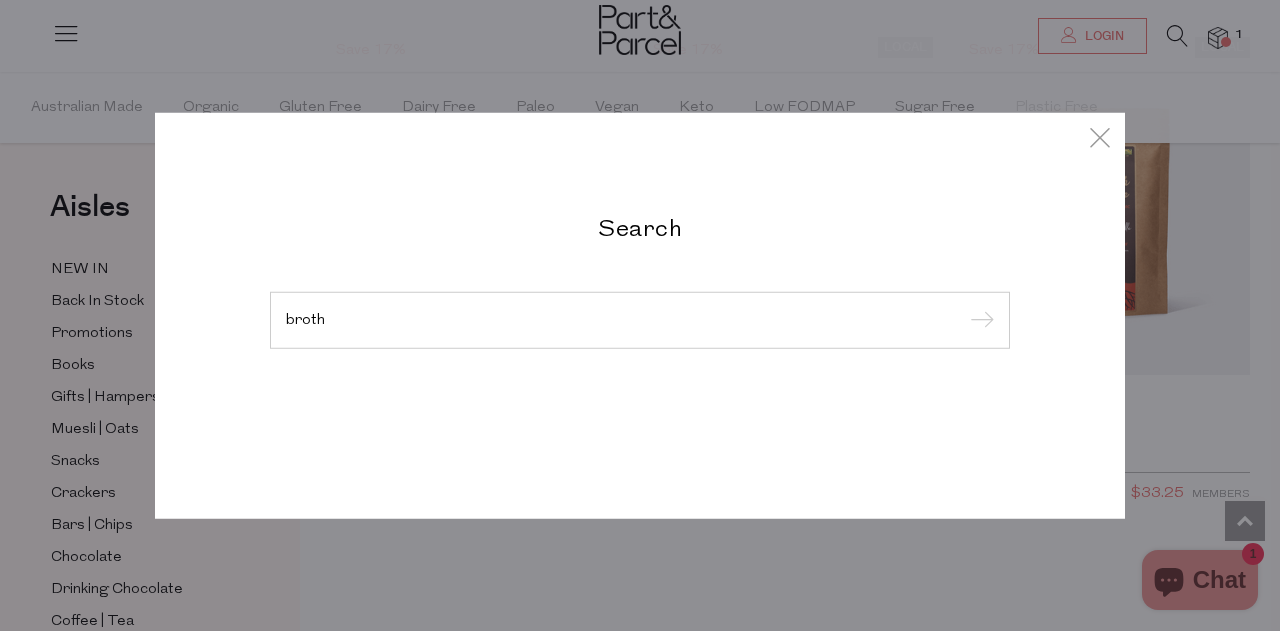 type on "broth" 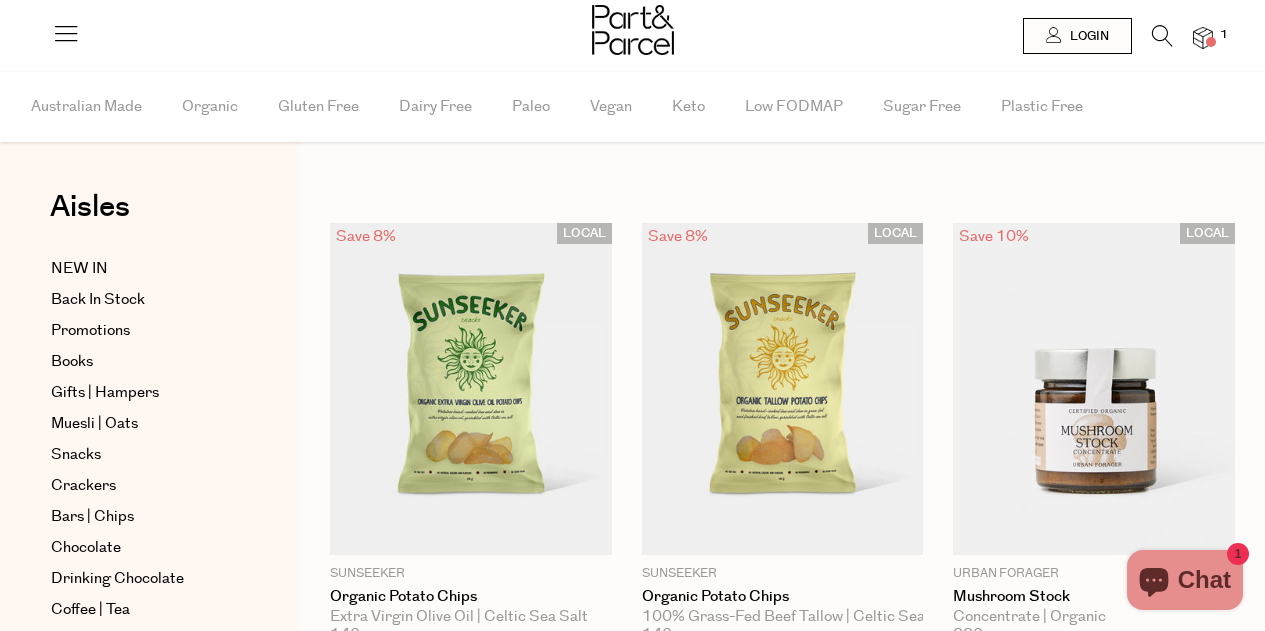 scroll, scrollTop: 0, scrollLeft: 0, axis: both 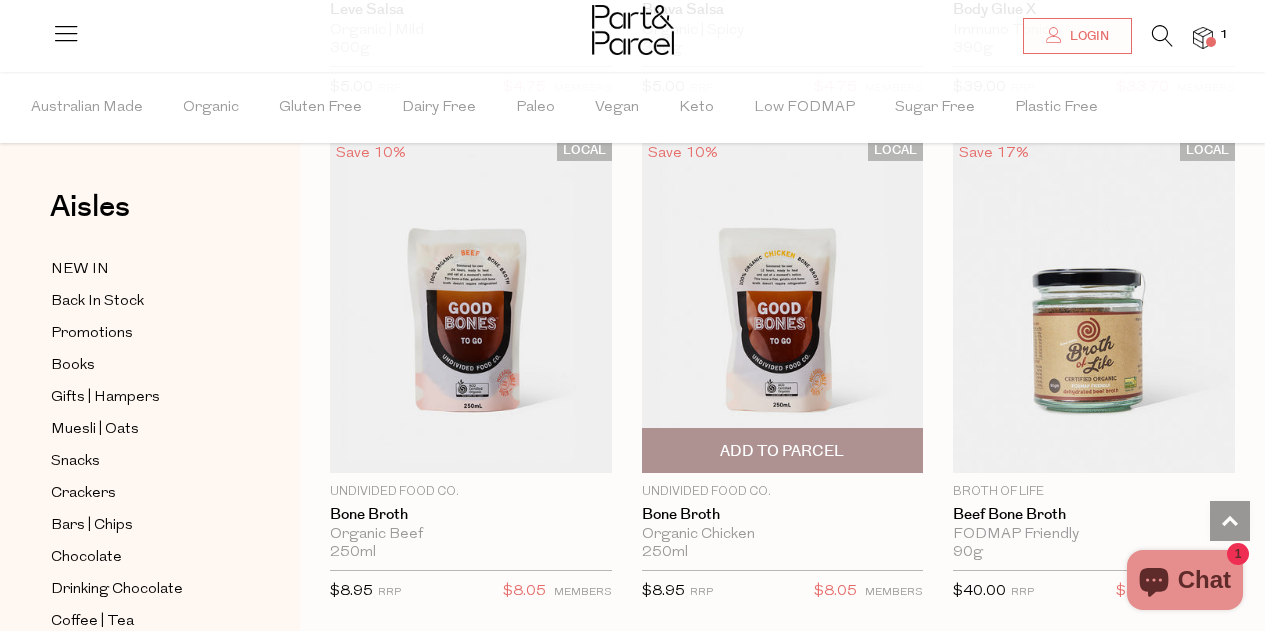 click on "Add To Parcel" at bounding box center [782, 451] 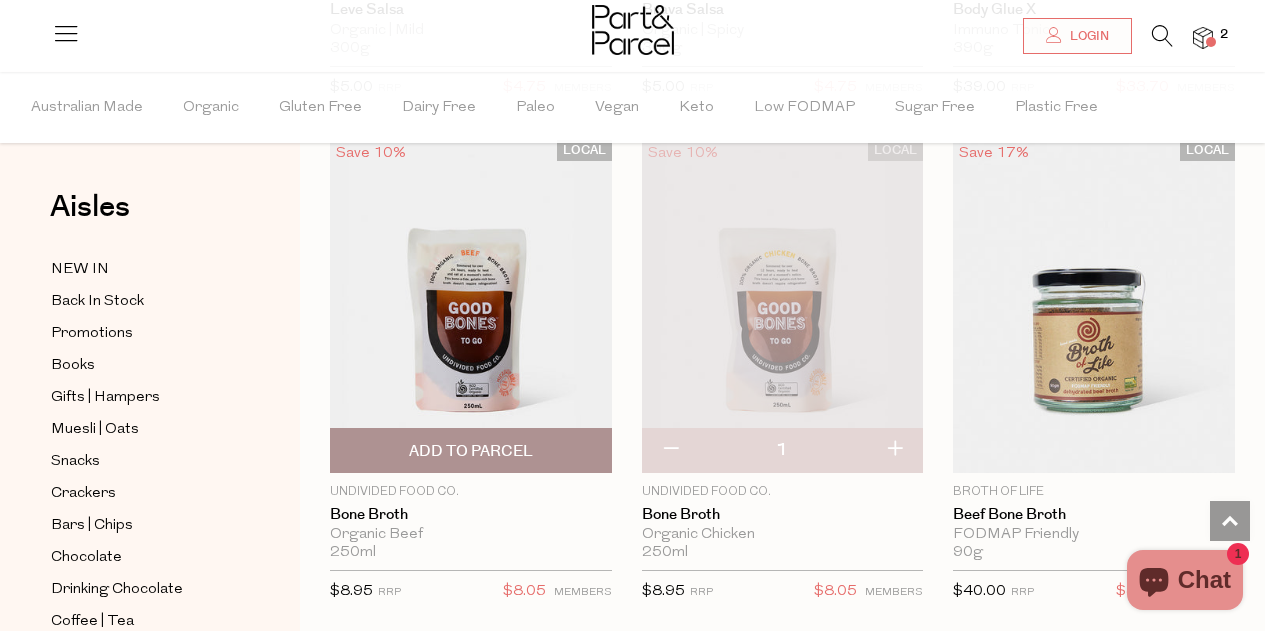 click on "Add To Parcel" at bounding box center [471, 450] 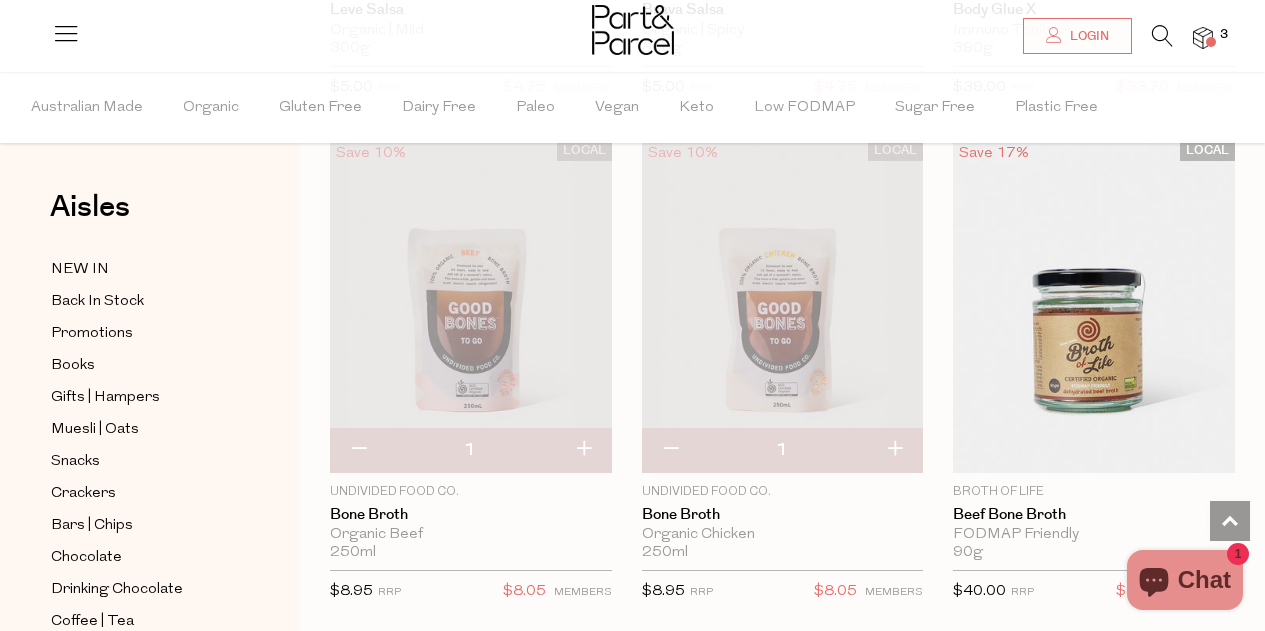 click at bounding box center [583, 450] 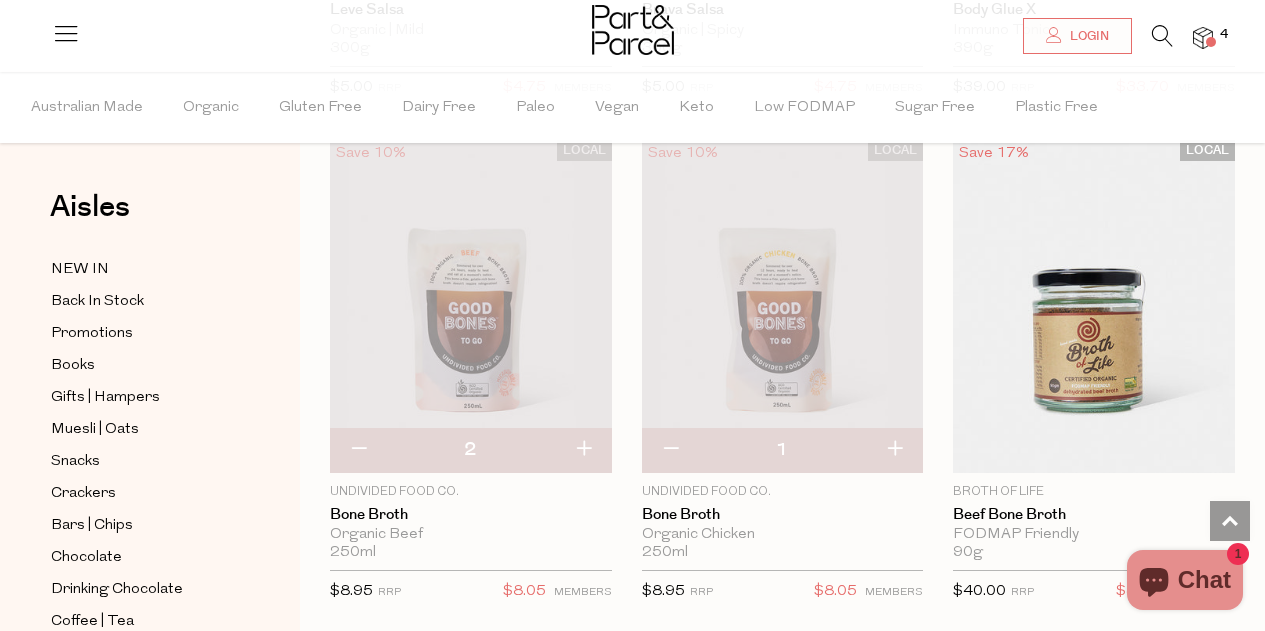 click at bounding box center [894, 450] 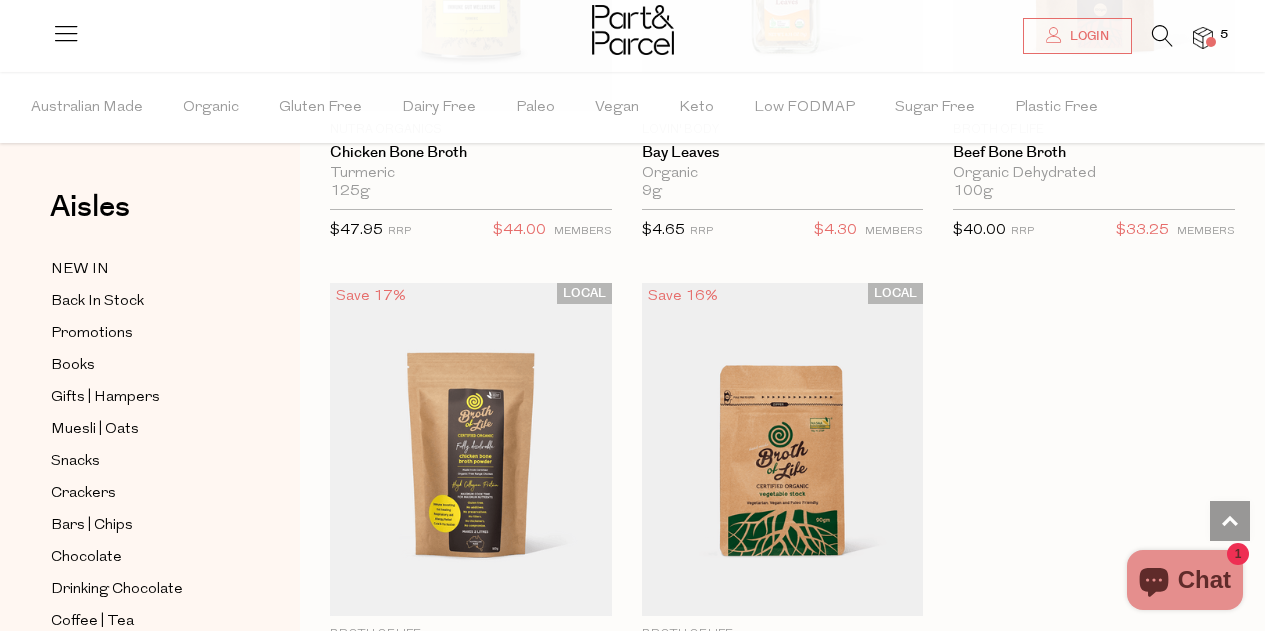 scroll, scrollTop: 7300, scrollLeft: 0, axis: vertical 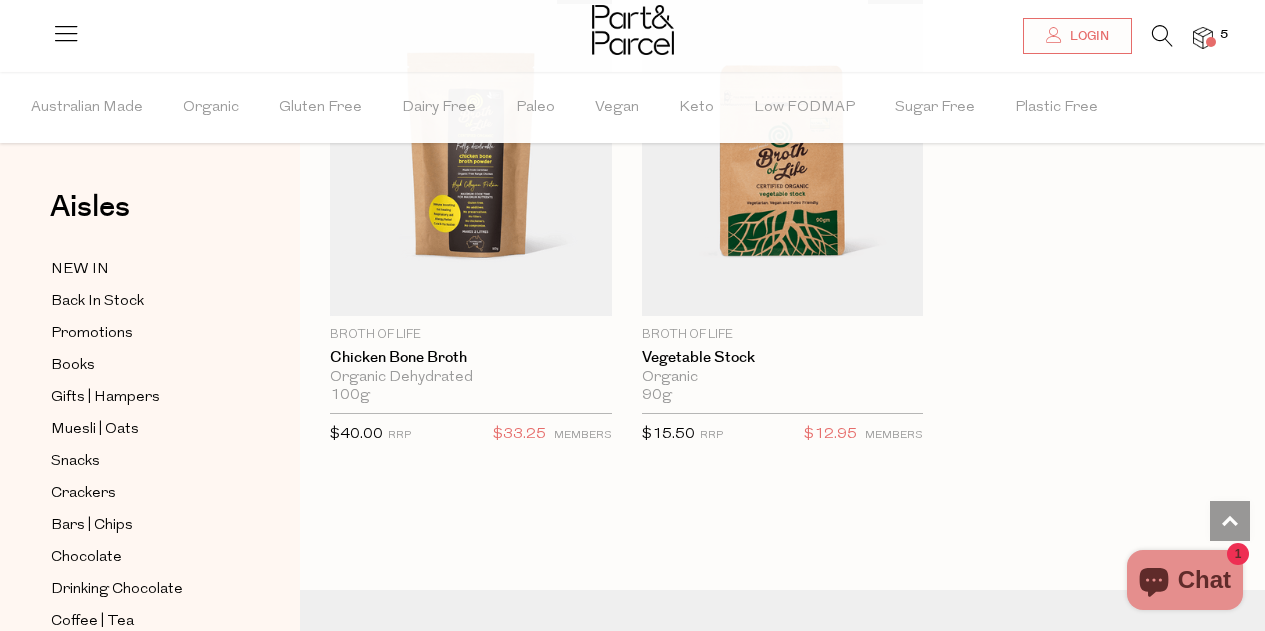 click at bounding box center [1162, 36] 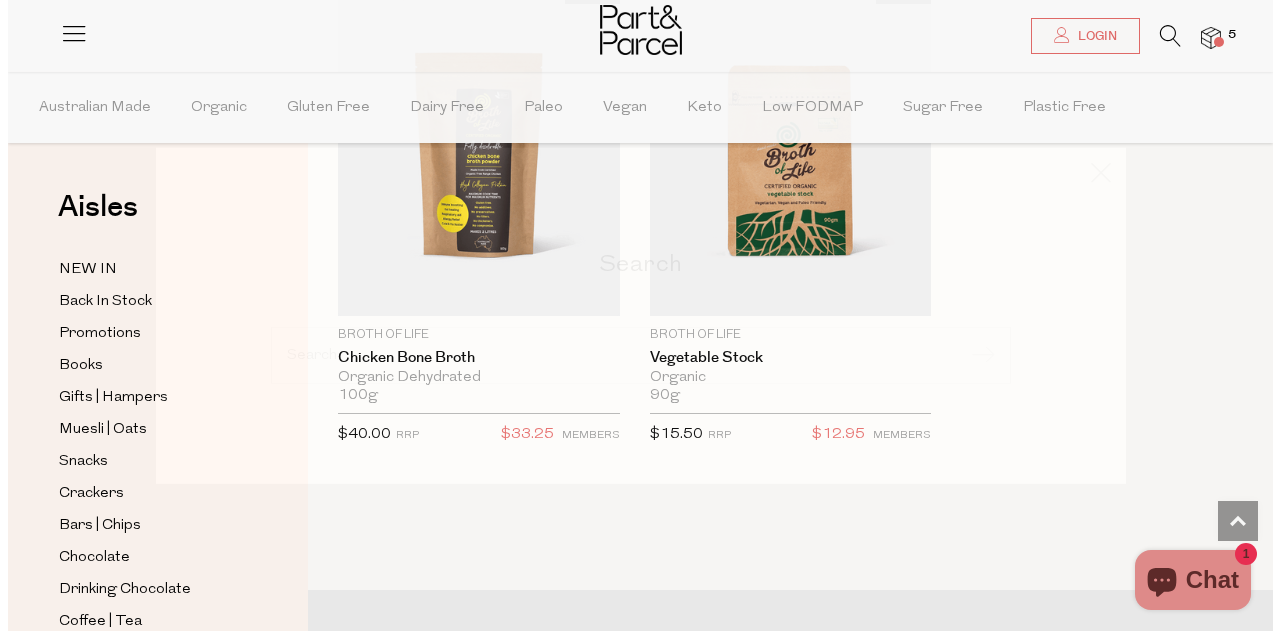 scroll, scrollTop: 7382, scrollLeft: 0, axis: vertical 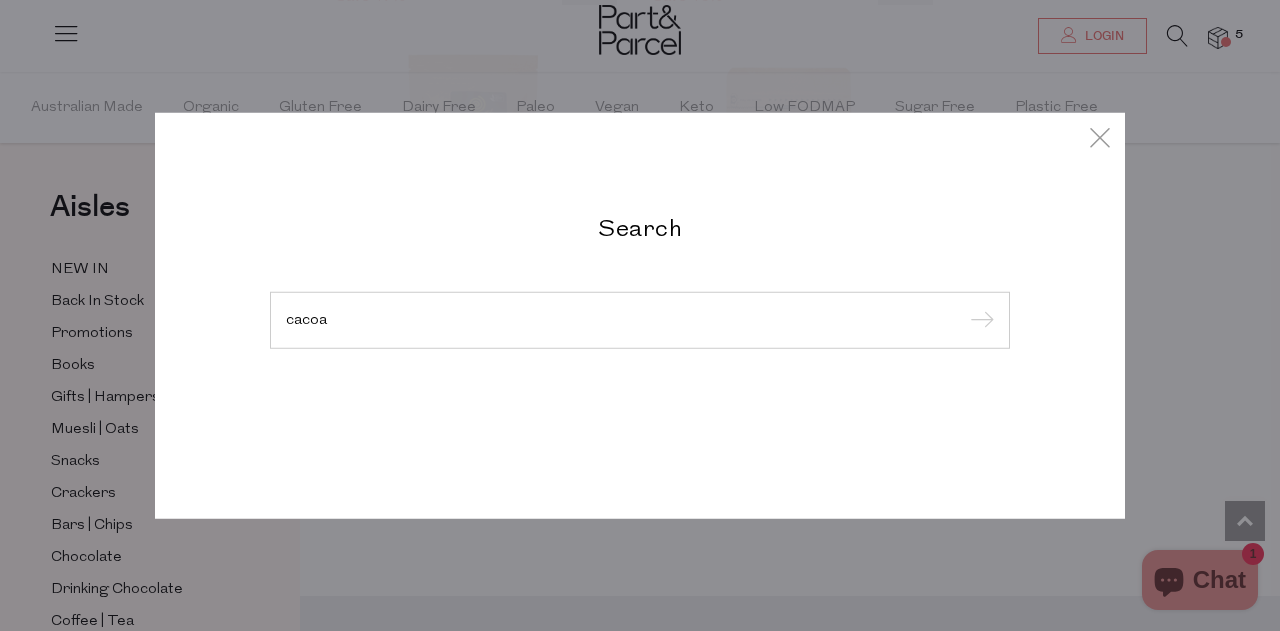 type on "cacoa" 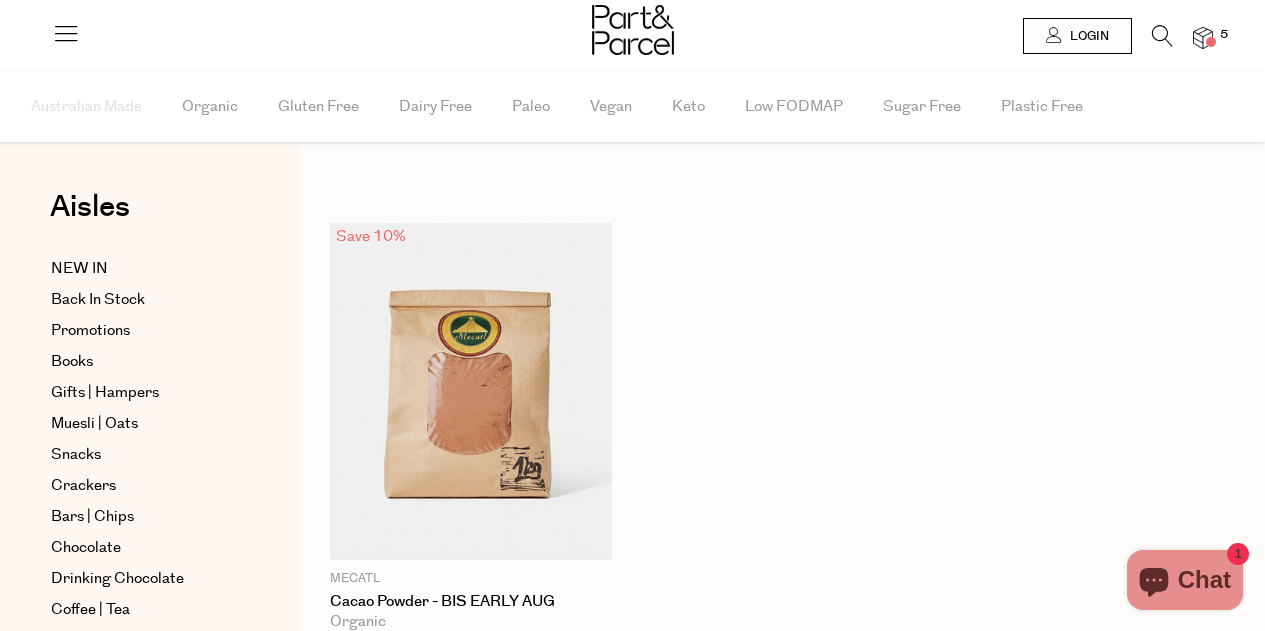scroll, scrollTop: 0, scrollLeft: 0, axis: both 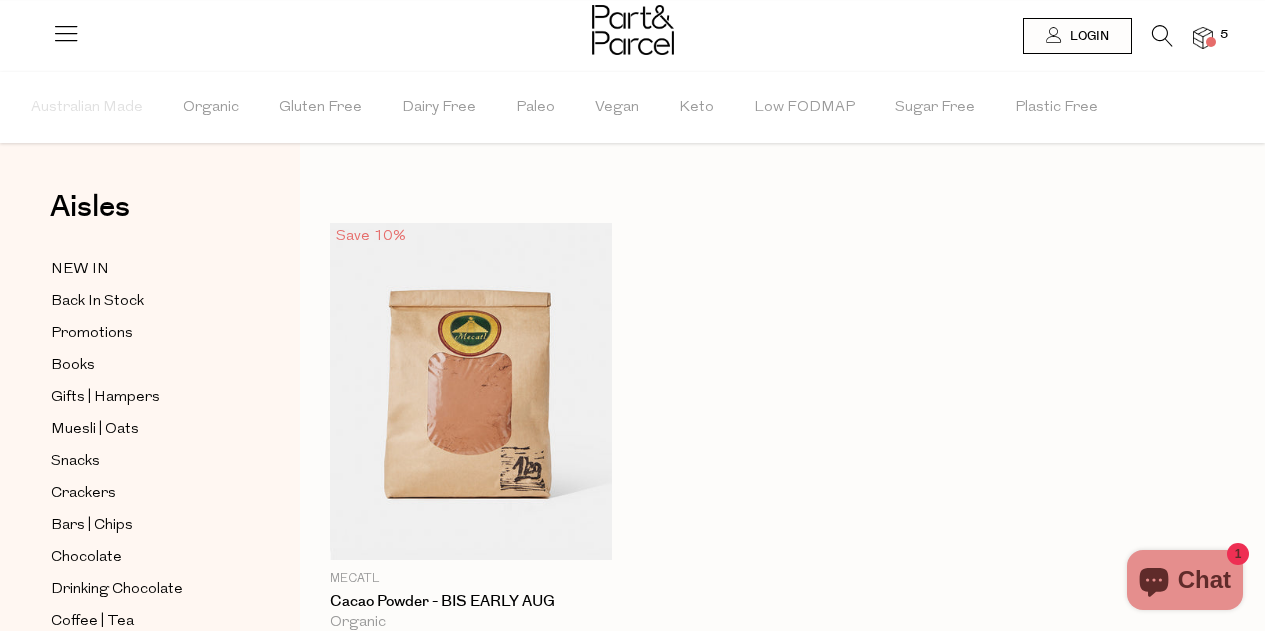 click at bounding box center (1162, 36) 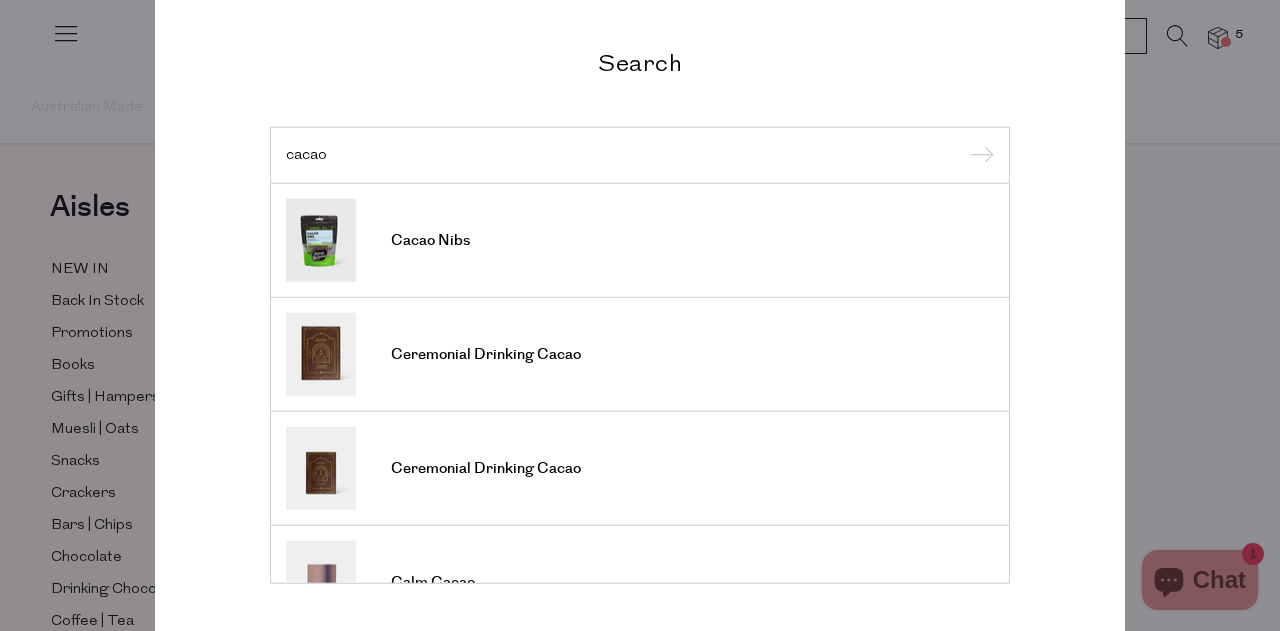 type on "cacao" 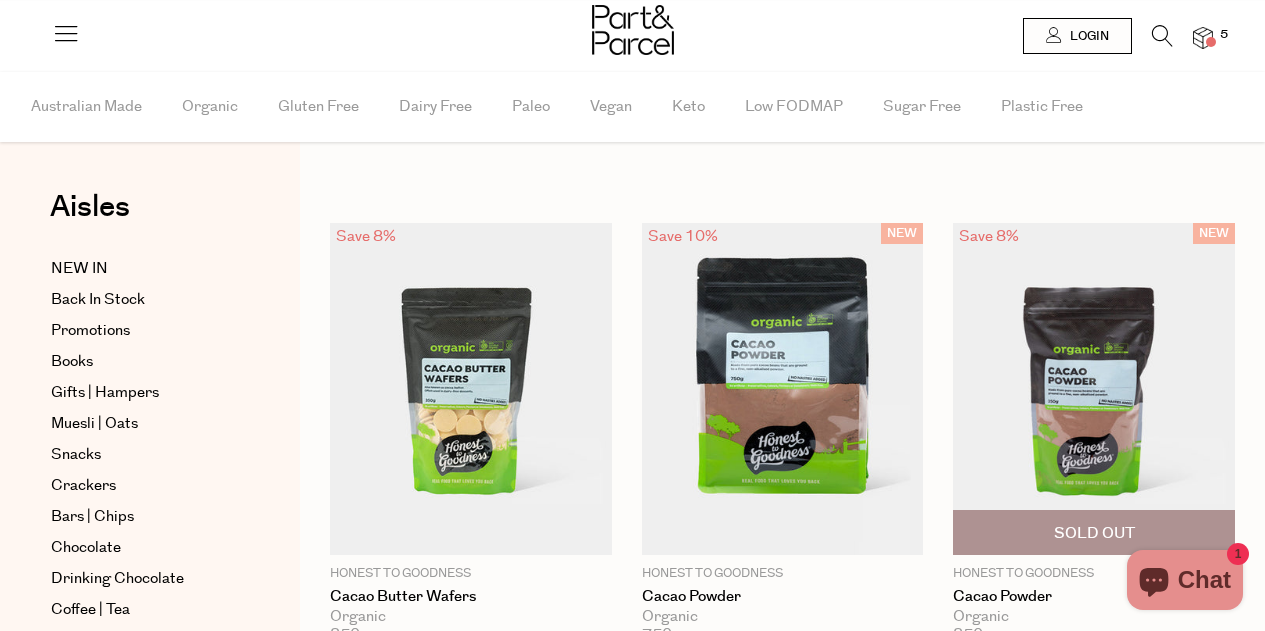 scroll, scrollTop: 0, scrollLeft: 0, axis: both 